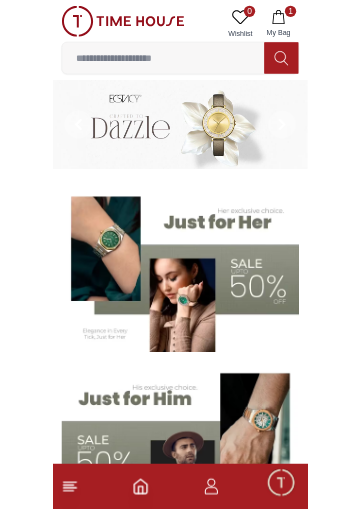 scroll, scrollTop: 0, scrollLeft: 0, axis: both 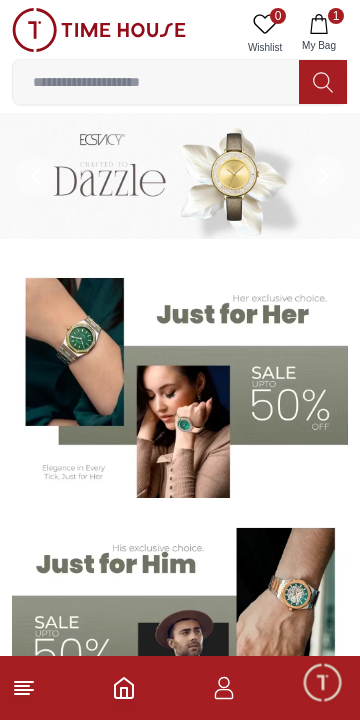click 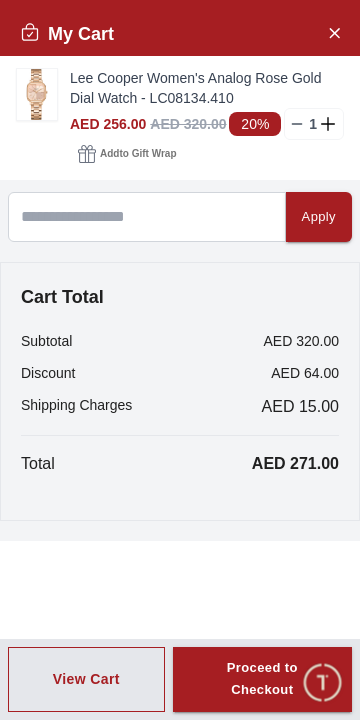 click on "Proceed to Checkout" at bounding box center (262, 680) 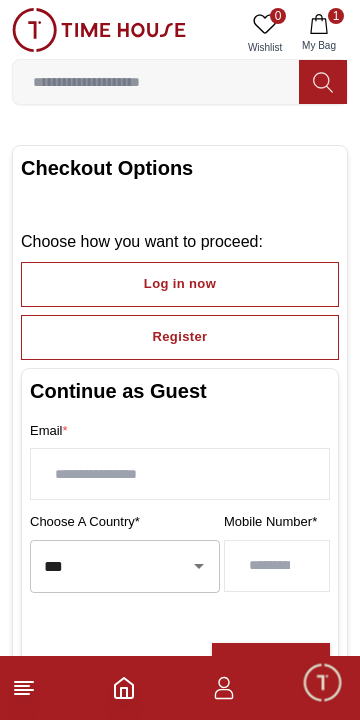 click on "Register" at bounding box center (180, 337) 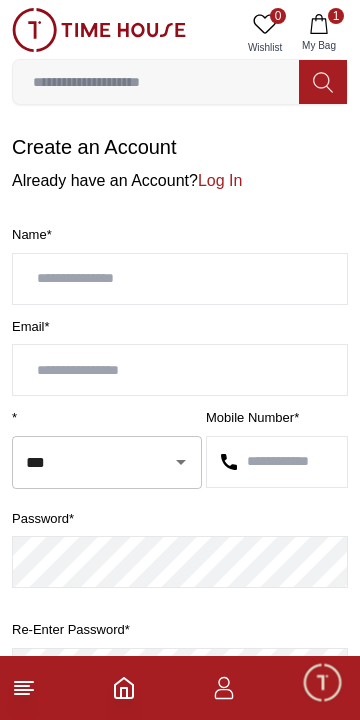 click at bounding box center (180, 279) 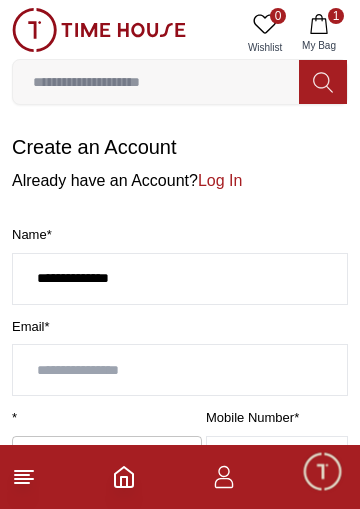 type on "**********" 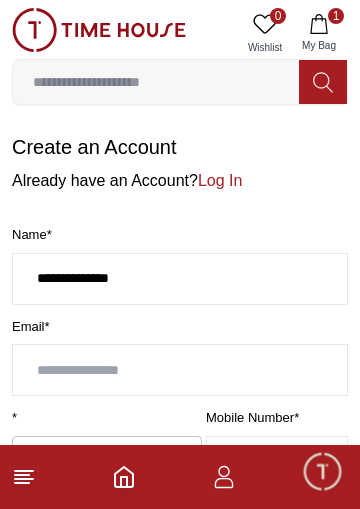click at bounding box center [180, 370] 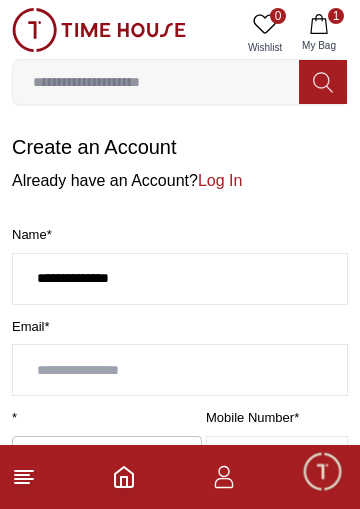 type on "**********" 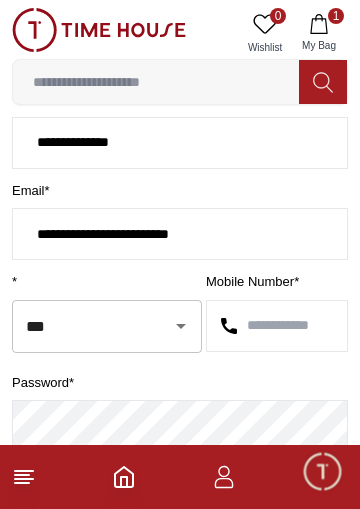 scroll, scrollTop: 139, scrollLeft: 0, axis: vertical 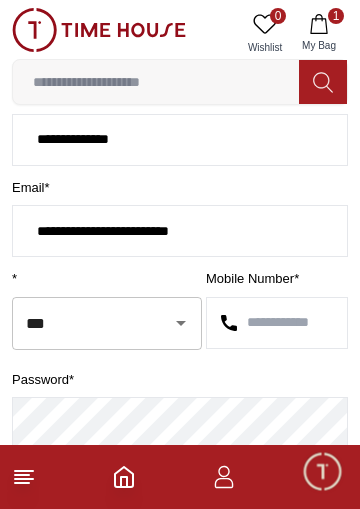 click on "***" at bounding box center [79, 323] 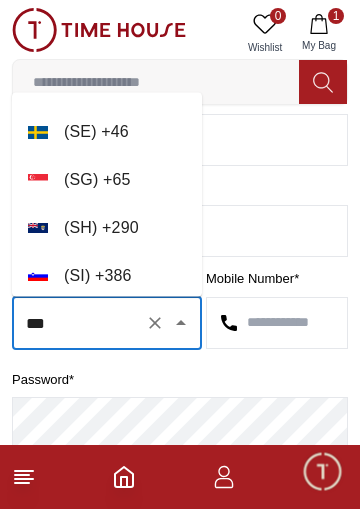 scroll, scrollTop: 9352, scrollLeft: 0, axis: vertical 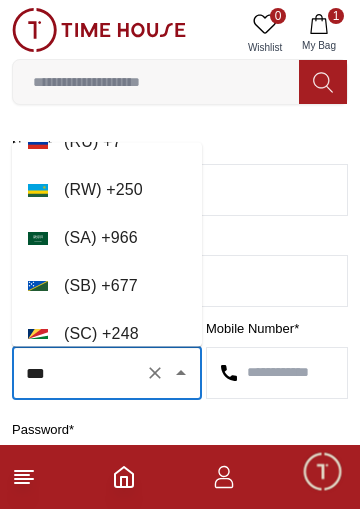 click on "([STATE]) + [PHONE]" at bounding box center (107, 239) 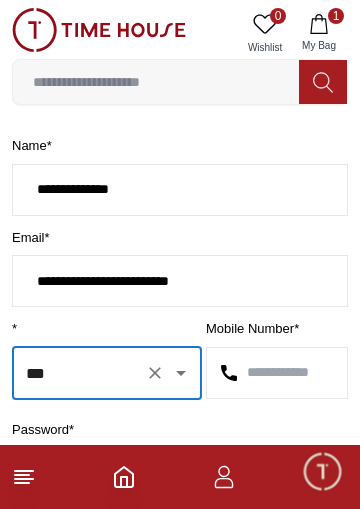 click at bounding box center (277, 373) 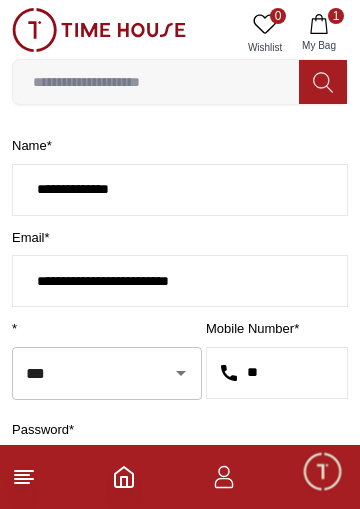 type on "*" 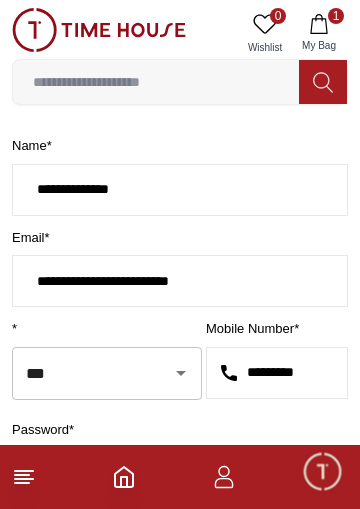 click on "*********" at bounding box center (277, 373) 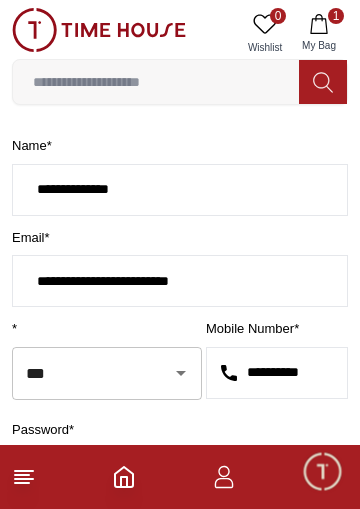 scroll, scrollTop: 0, scrollLeft: 2, axis: horizontal 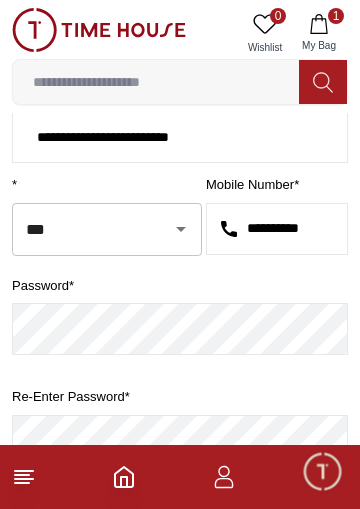 type on "**********" 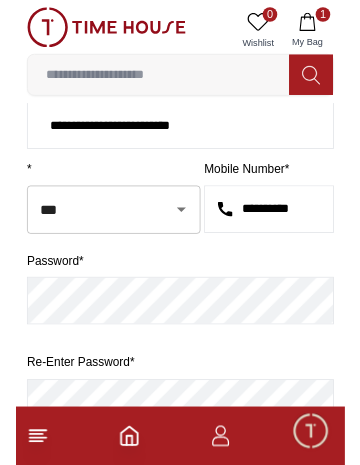 scroll, scrollTop: 0, scrollLeft: 0, axis: both 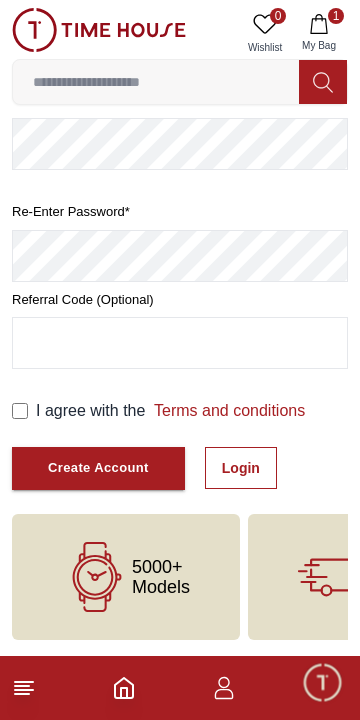 click on "Create Account" at bounding box center [98, 468] 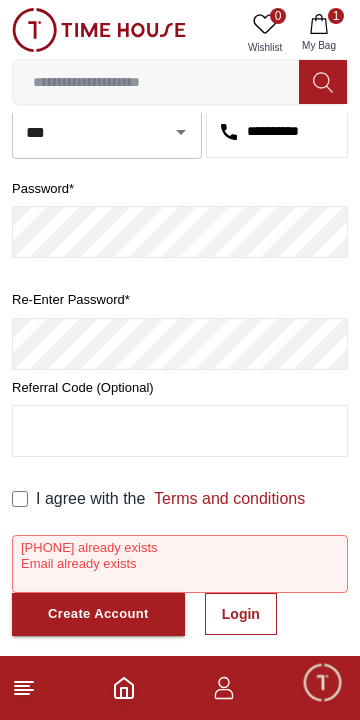 scroll, scrollTop: 476, scrollLeft: 0, axis: vertical 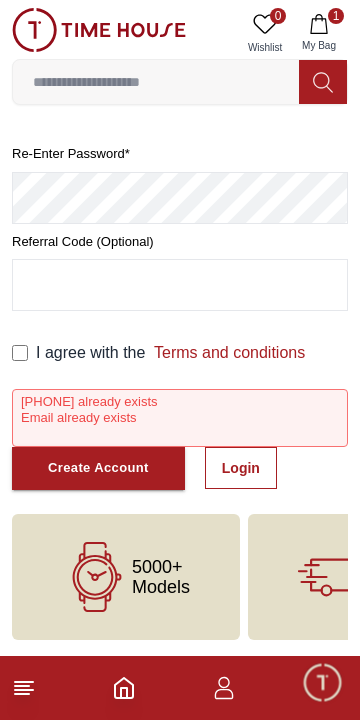 click on "Login" at bounding box center (241, 468) 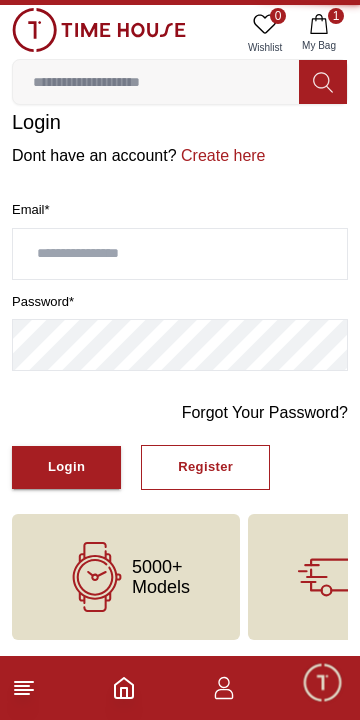 scroll, scrollTop: 0, scrollLeft: 0, axis: both 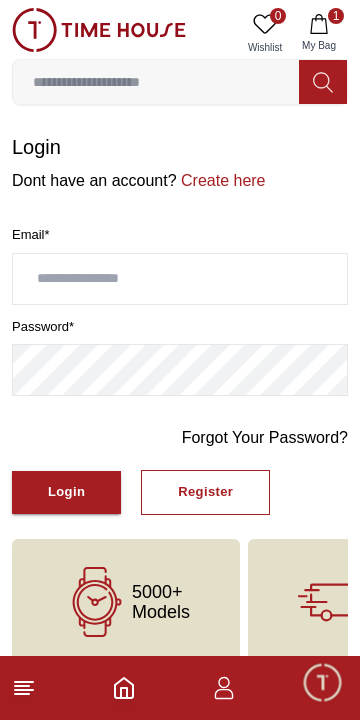 click at bounding box center (180, 279) 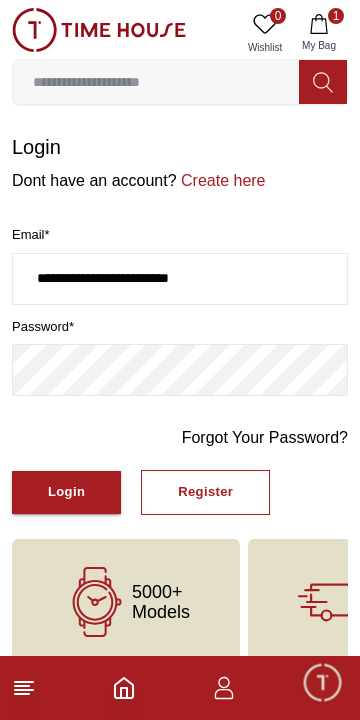 click on "Register" at bounding box center [205, 492] 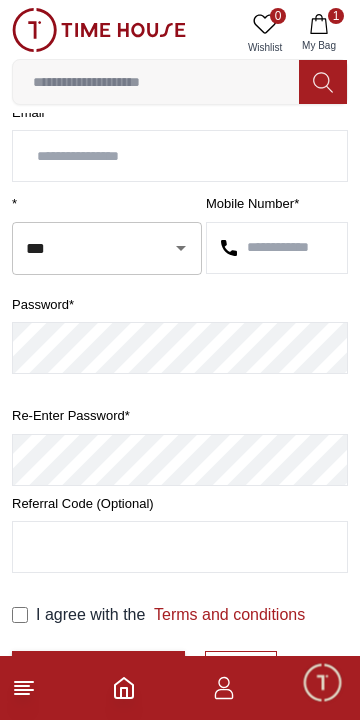 scroll, scrollTop: 0, scrollLeft: 0, axis: both 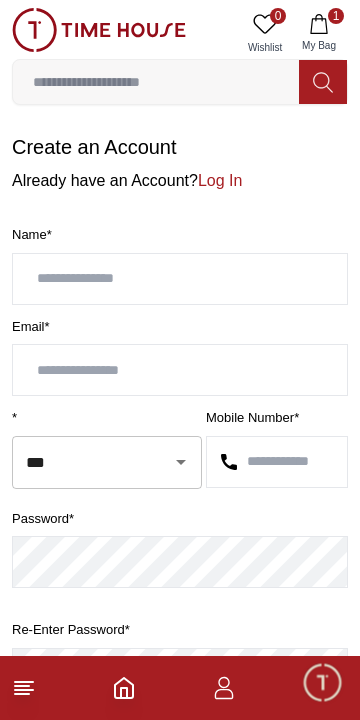 click on "Log In" at bounding box center [220, 180] 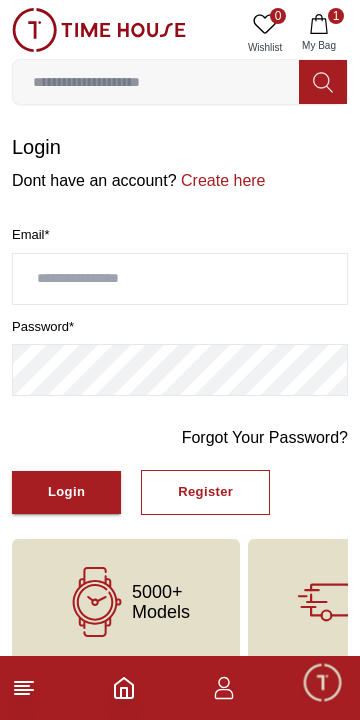 click at bounding box center (180, 279) 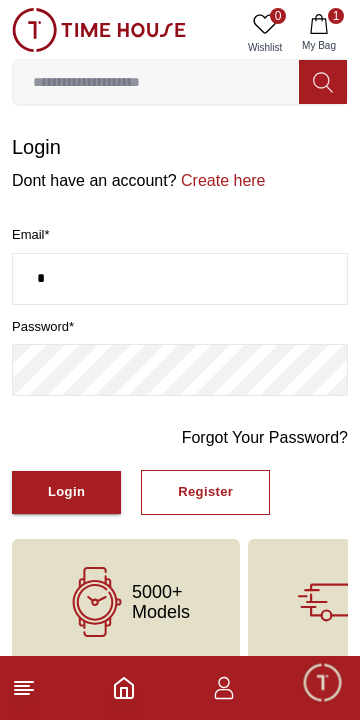 click on "*" at bounding box center (180, 279) 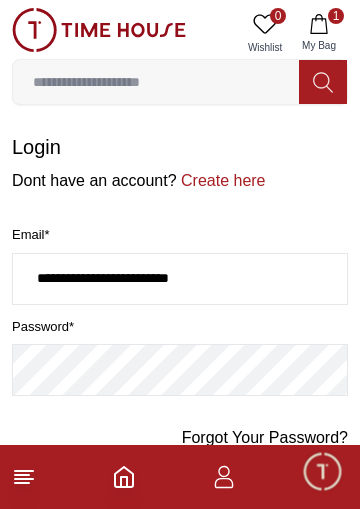 type on "**********" 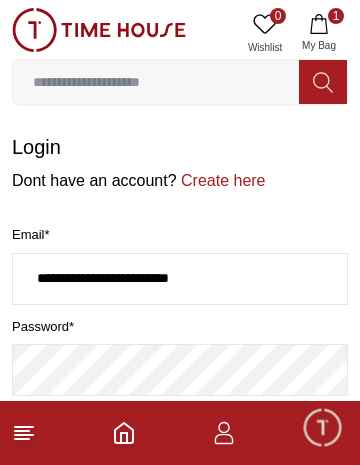 click on "Login" at bounding box center (180, 147) 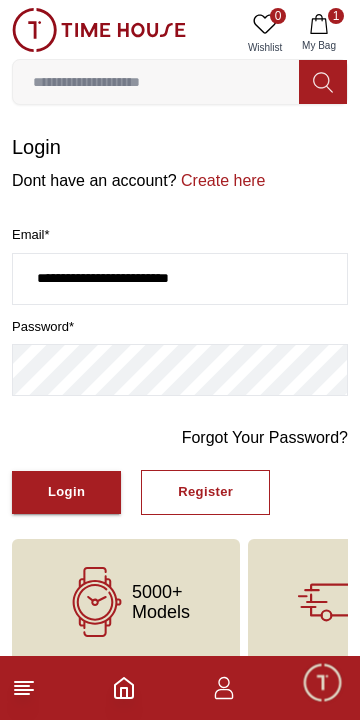 click on "Login" at bounding box center (66, 492) 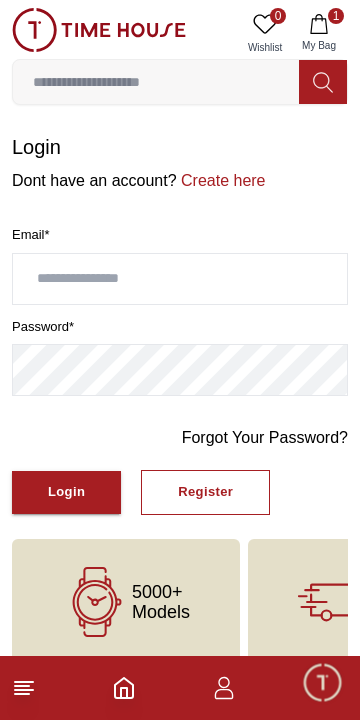 click at bounding box center (180, 279) 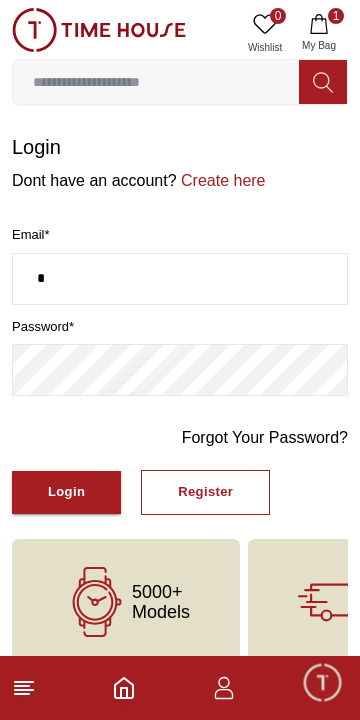 type on "*" 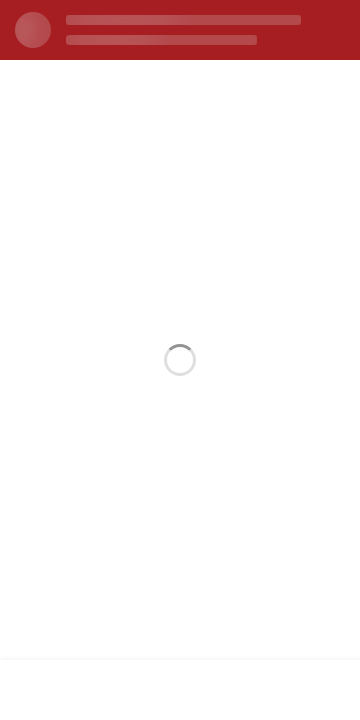scroll, scrollTop: 0, scrollLeft: 0, axis: both 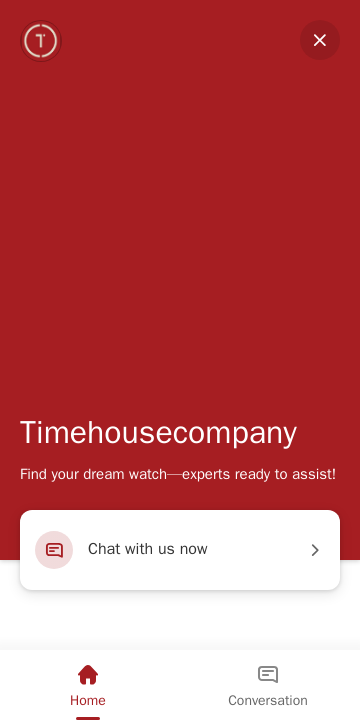 click at bounding box center (320, 40) 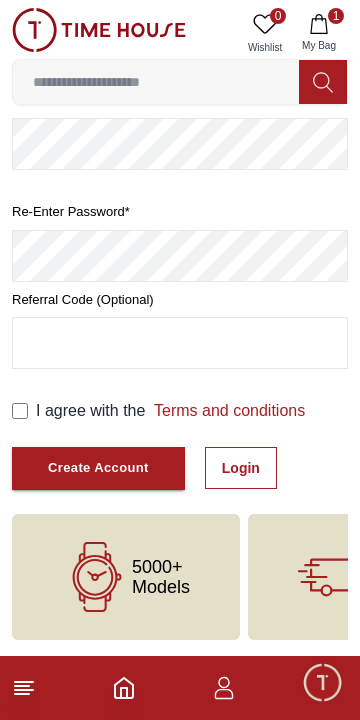 scroll, scrollTop: 0, scrollLeft: 0, axis: both 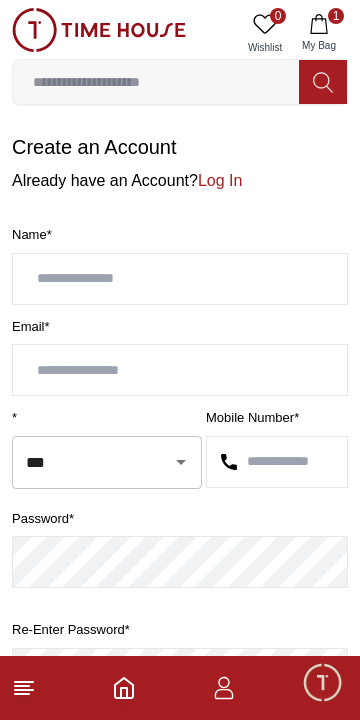 click on "Log In" at bounding box center [220, 180] 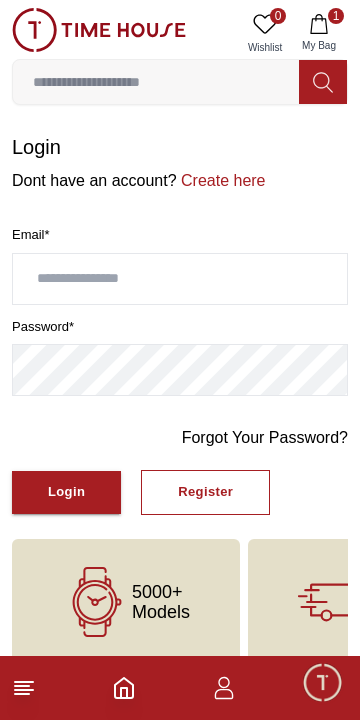 click at bounding box center [180, 279] 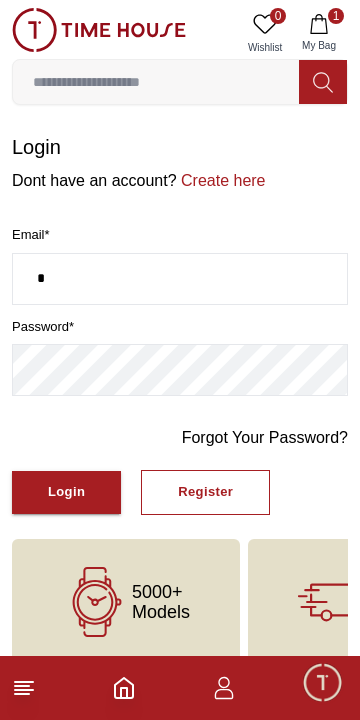 click on "*" at bounding box center (180, 279) 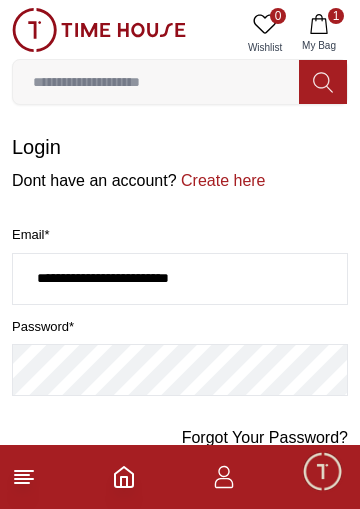 type on "**********" 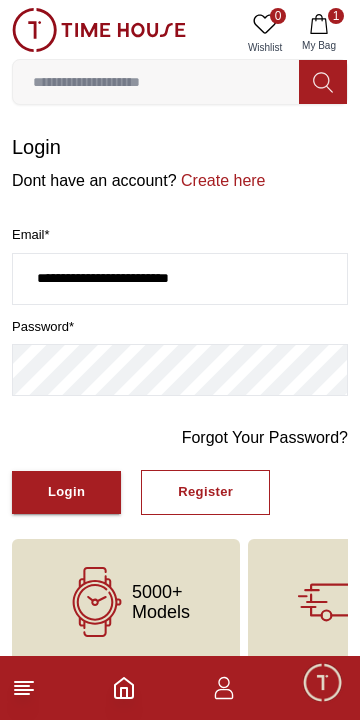 click on "Login" at bounding box center [66, 492] 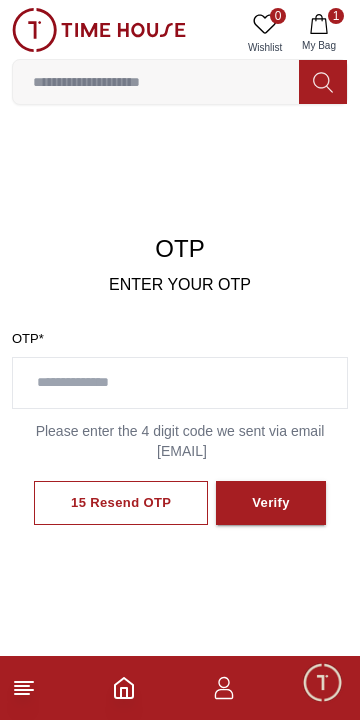 click on "15     Resend OTP Verify" at bounding box center (180, 503) 